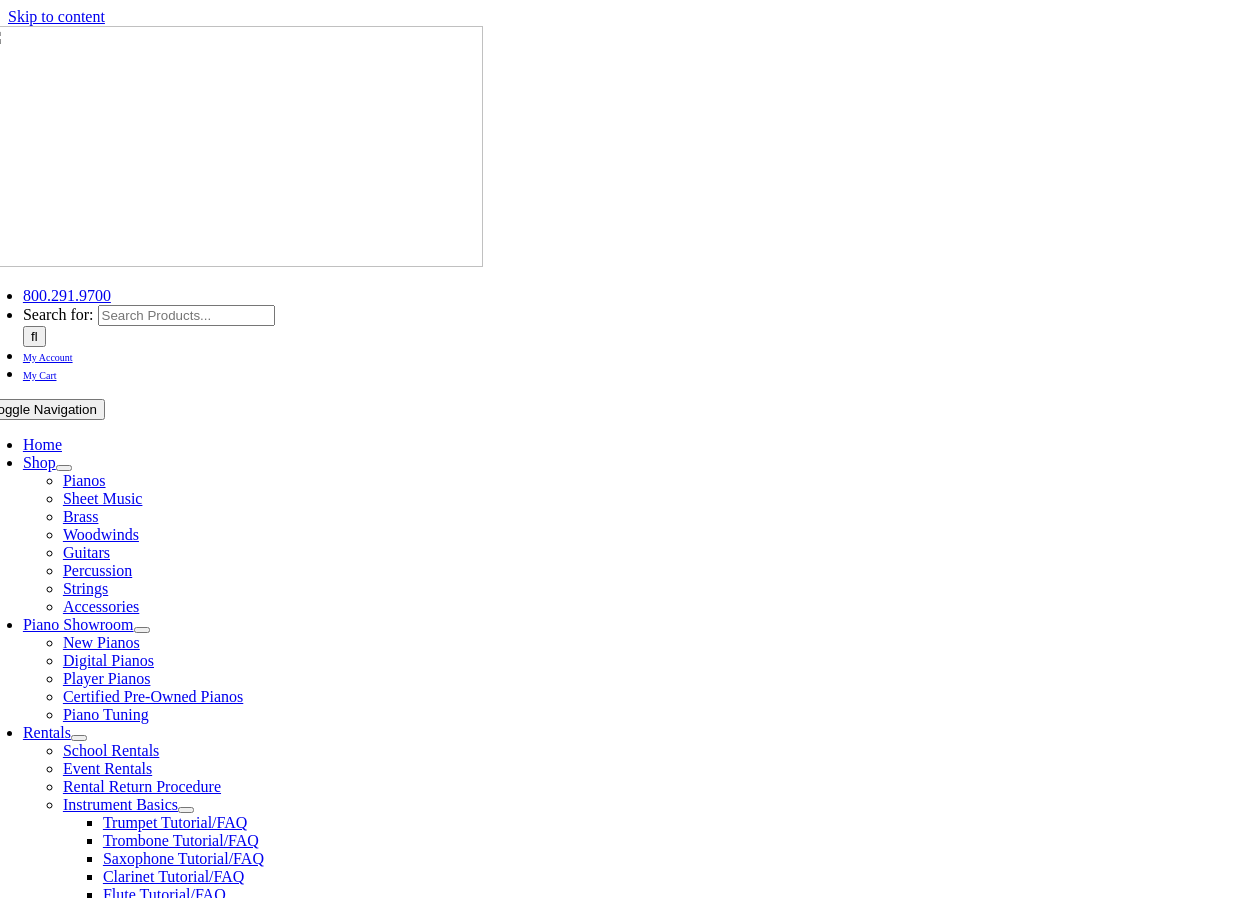 scroll, scrollTop: 0, scrollLeft: 0, axis: both 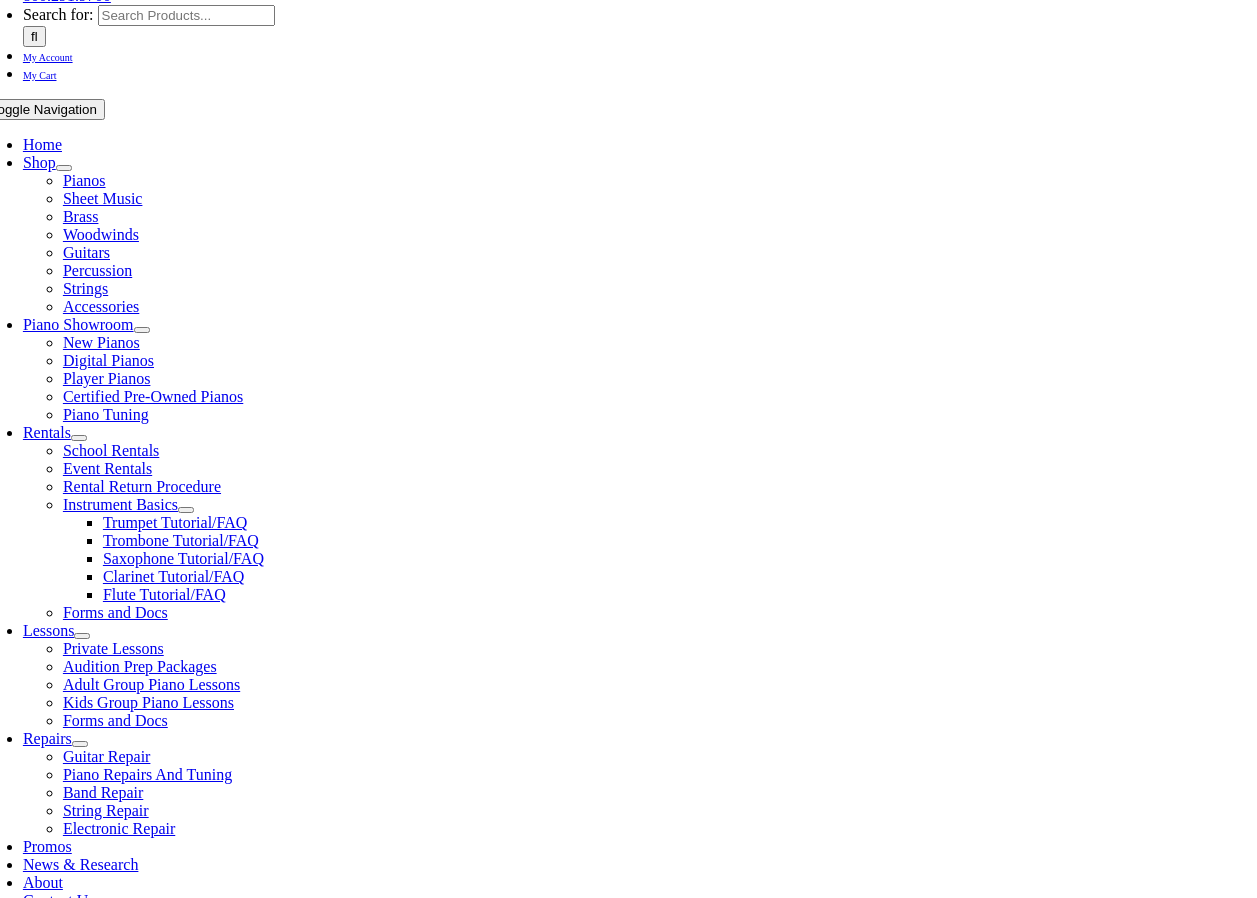 click on "Select Grade..." at bounding box center [282, 1296] 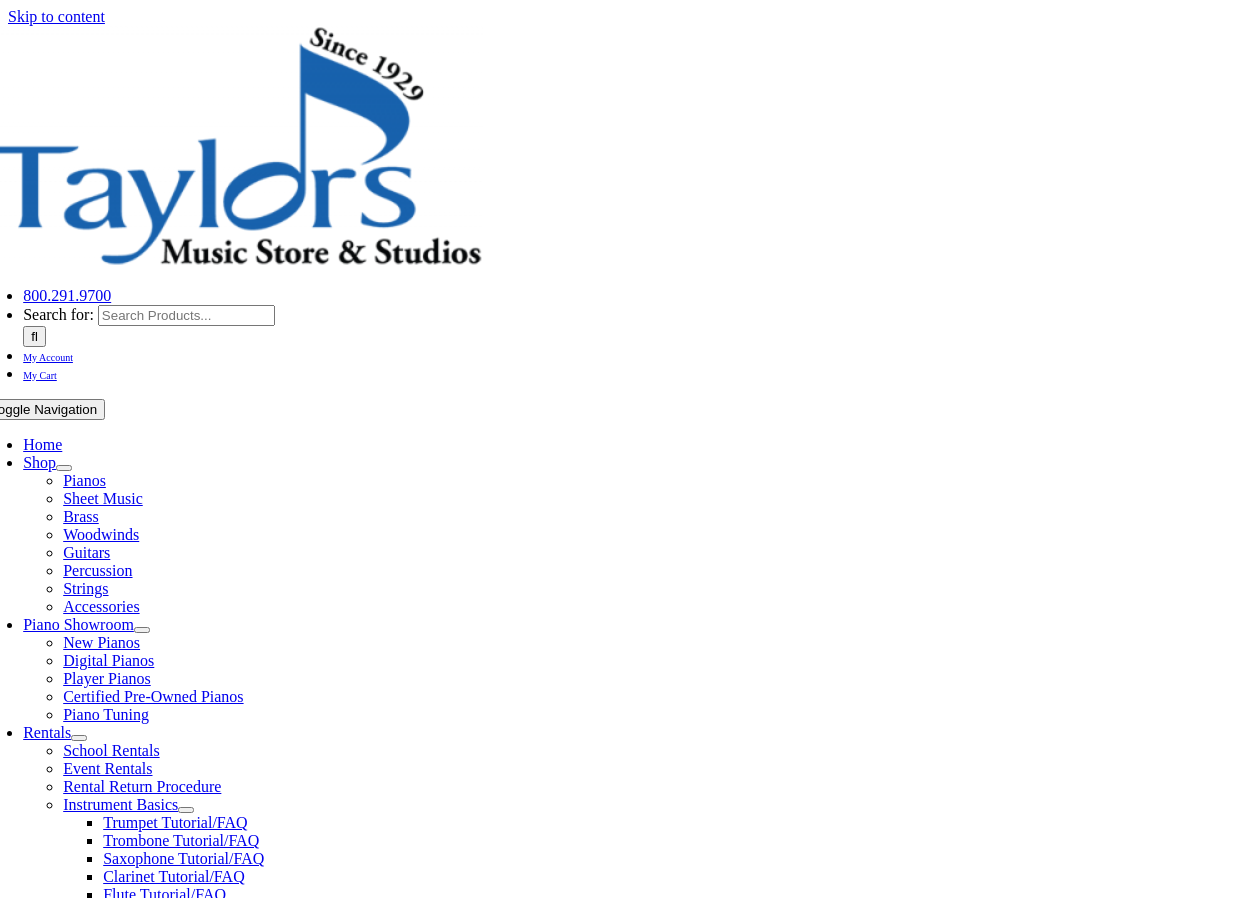 scroll, scrollTop: 0, scrollLeft: 0, axis: both 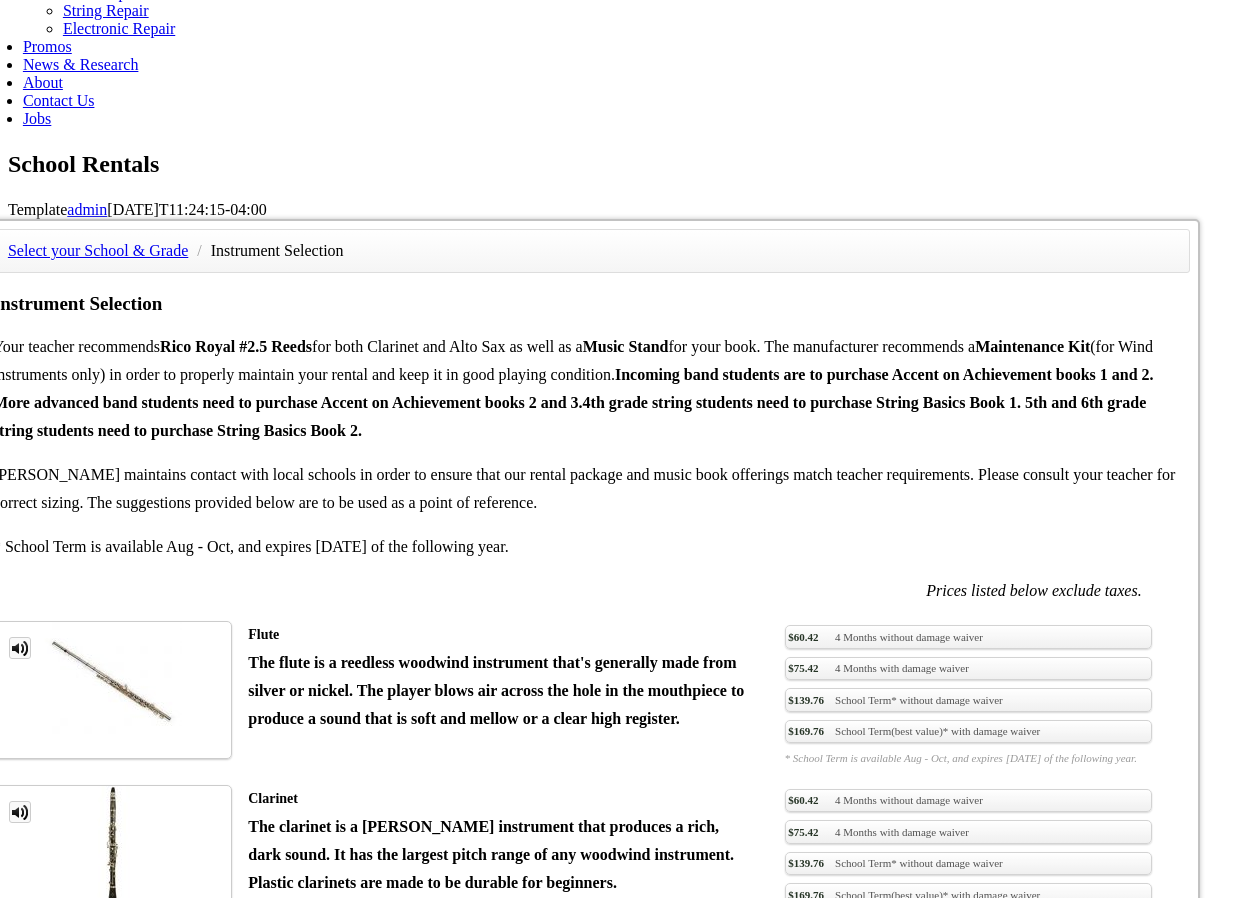 click on "$169.76  School Term(best value)* with damage waiver" at bounding box center [968, 1059] 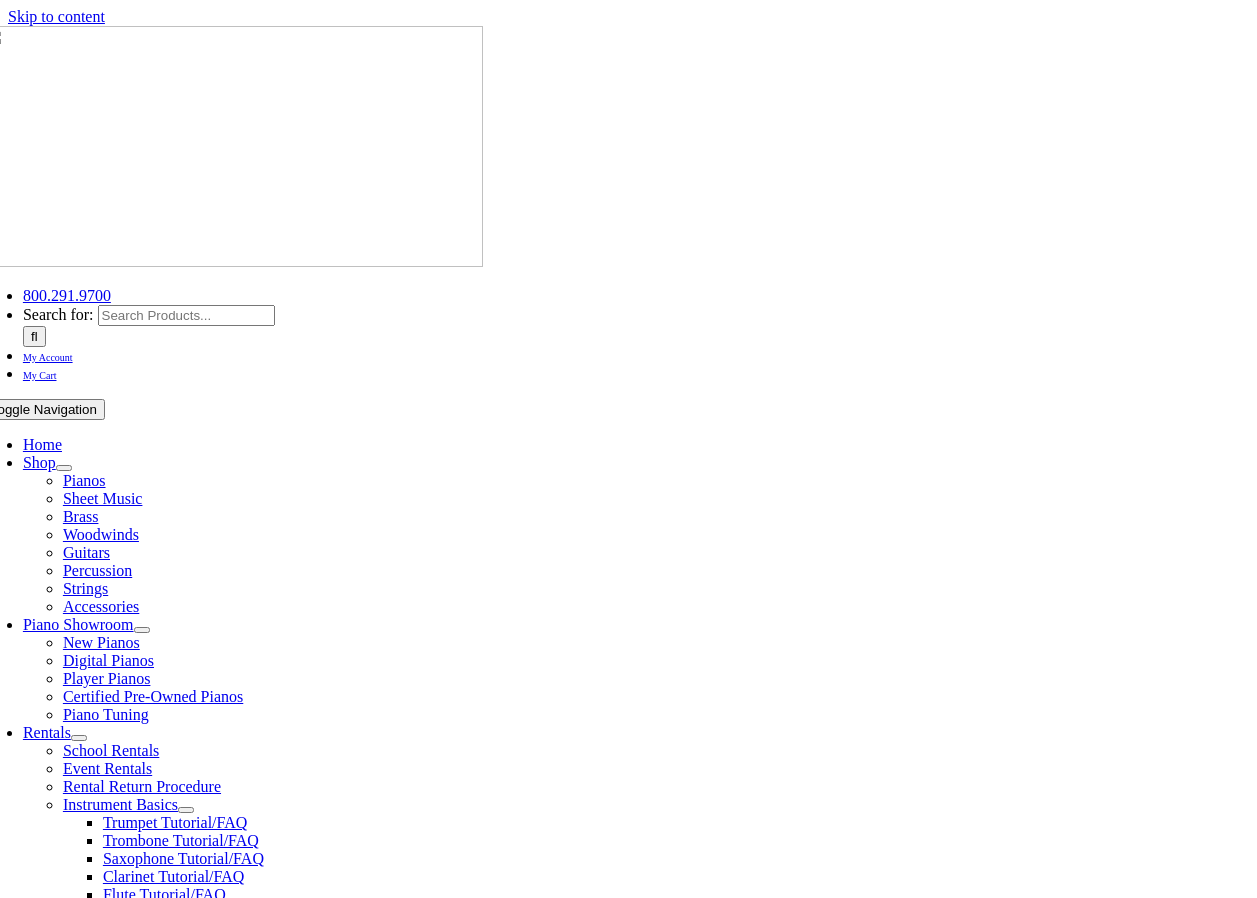 scroll, scrollTop: 0, scrollLeft: 0, axis: both 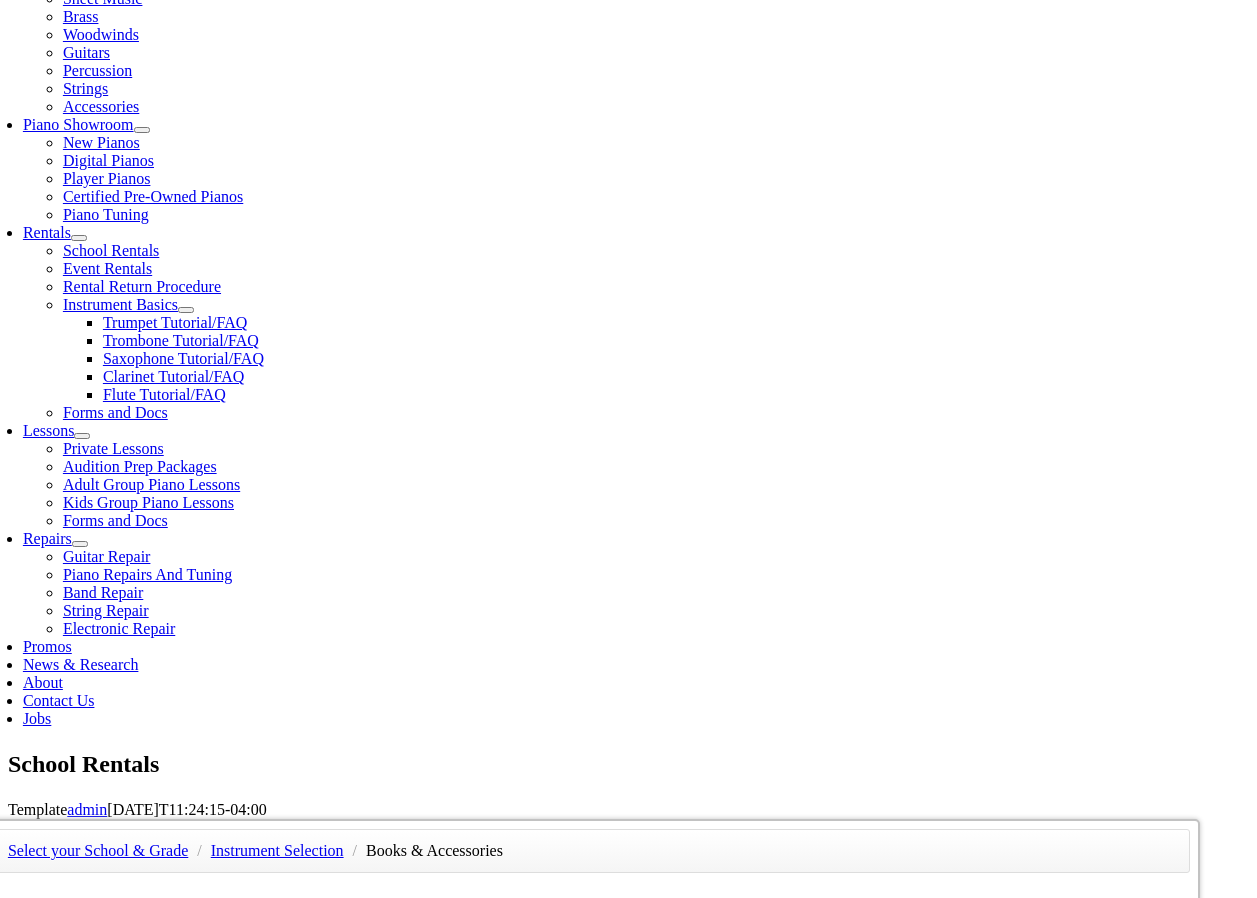 click at bounding box center [3, 1039] 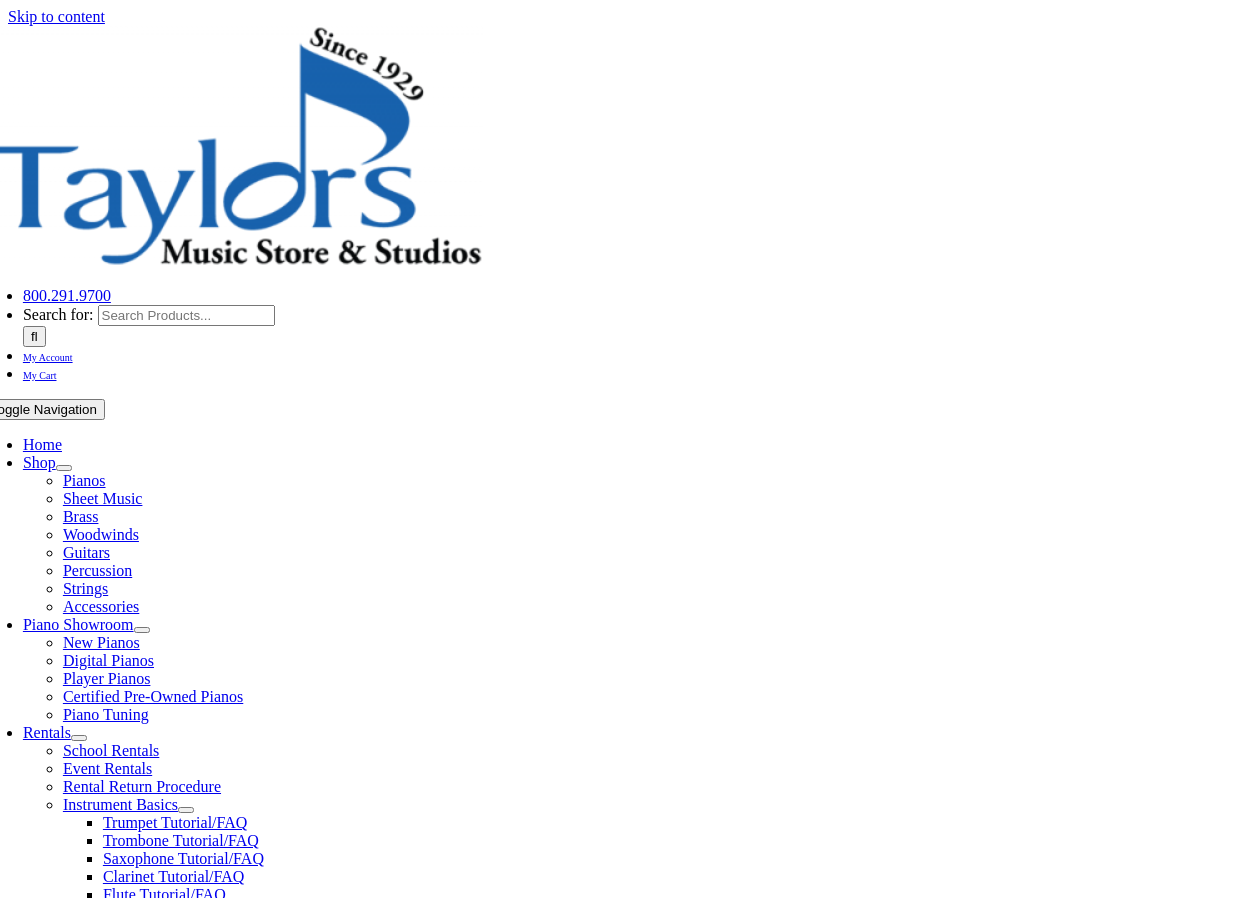 scroll, scrollTop: 0, scrollLeft: 0, axis: both 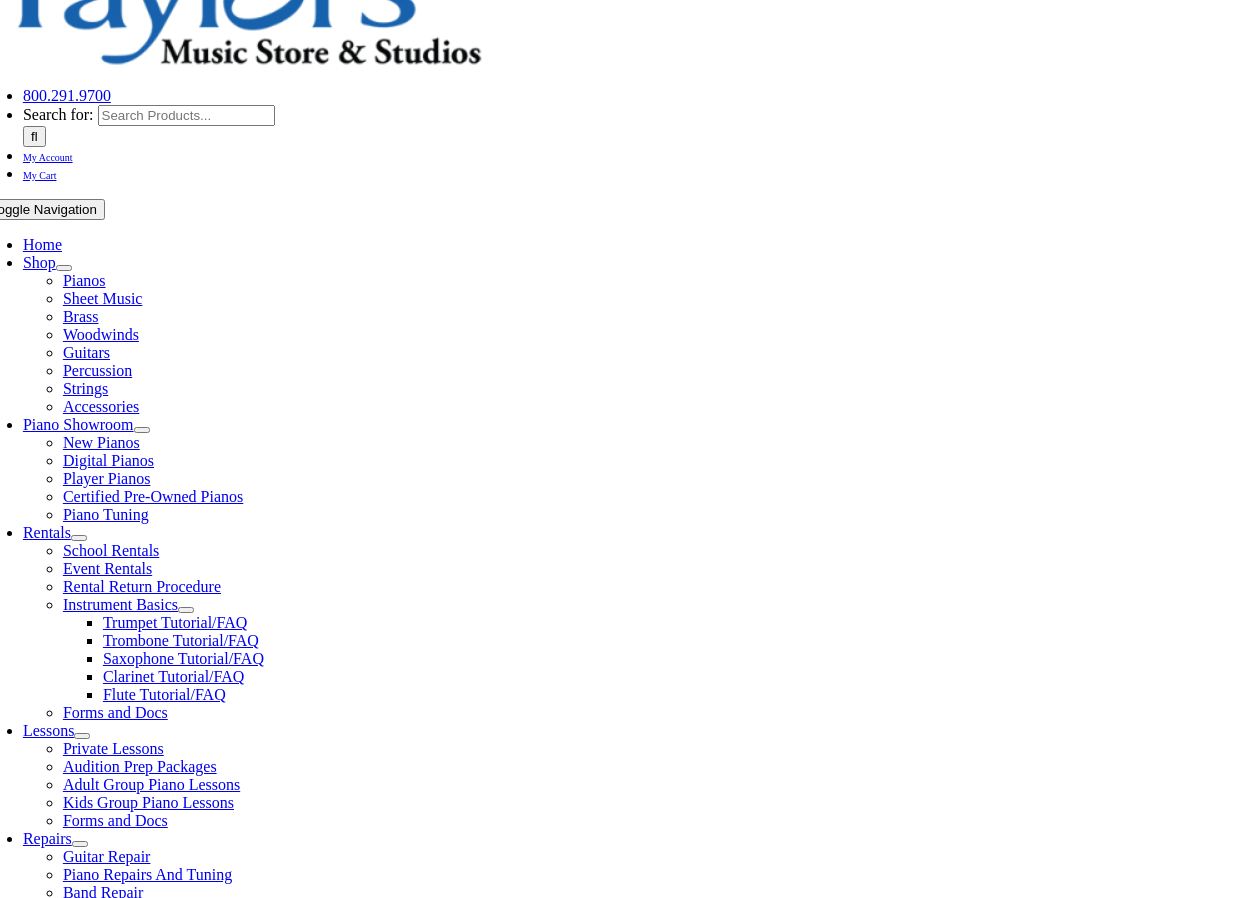 click at bounding box center [82, 1412] 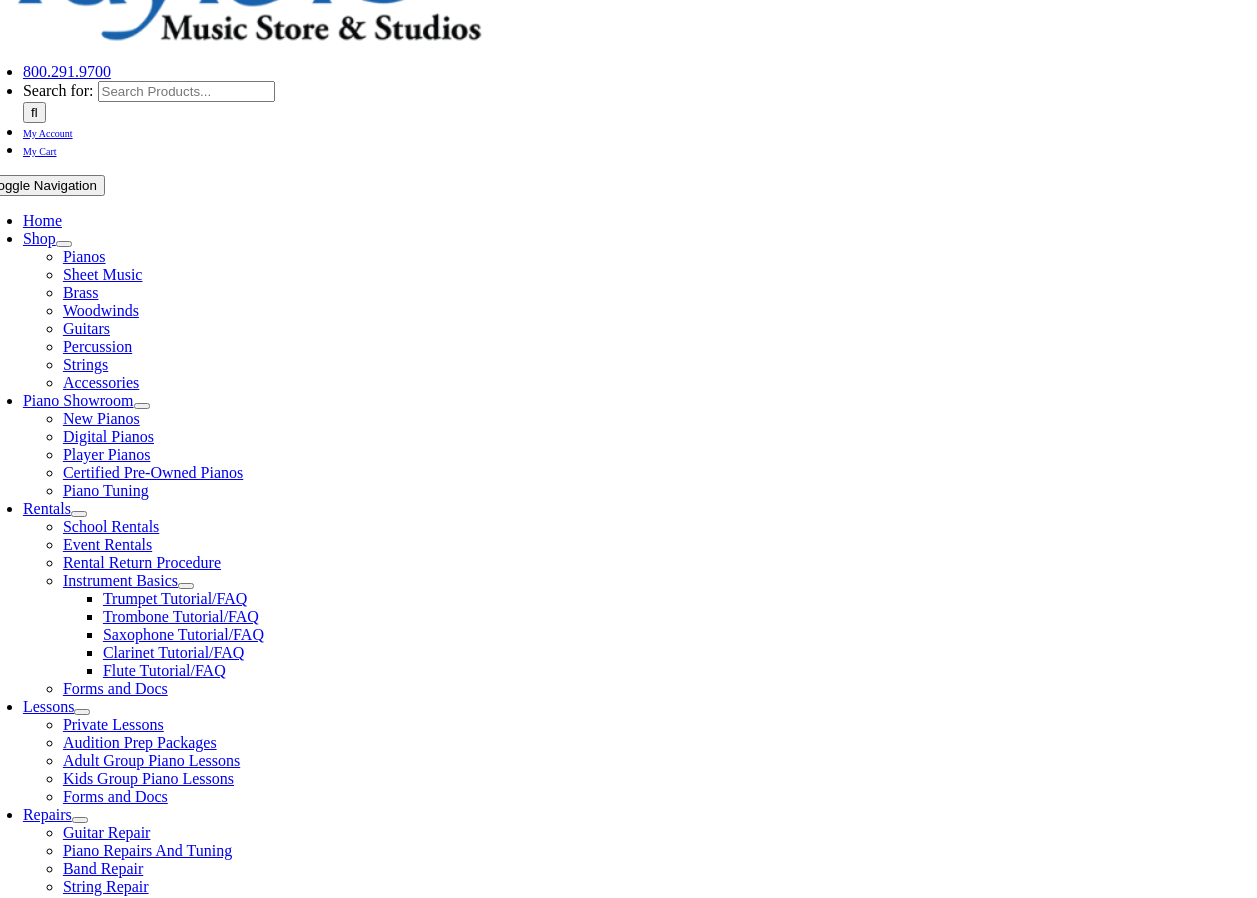 type on "05/19/1976" 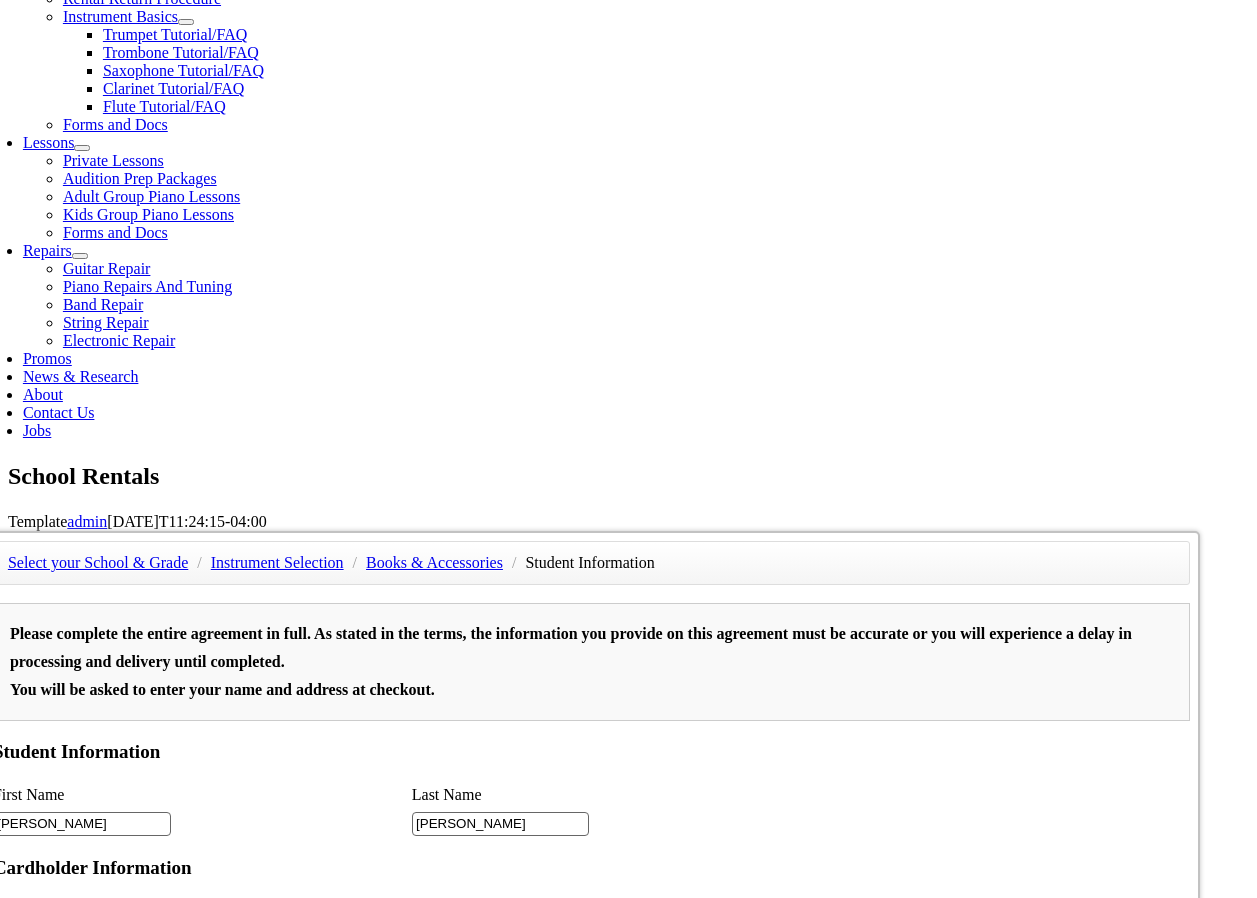 type on "Ryan Noyes" 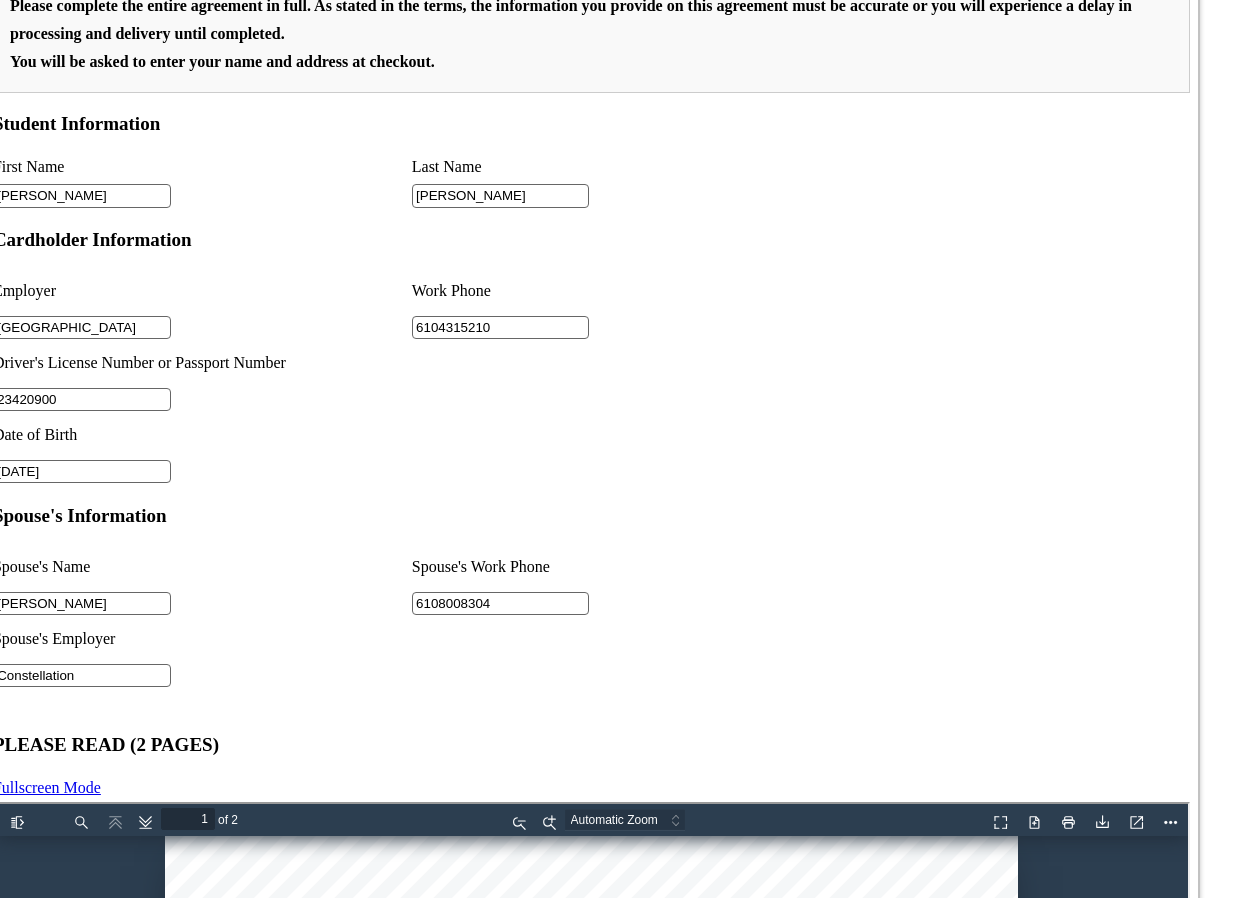 scroll, scrollTop: 1465, scrollLeft: 0, axis: vertical 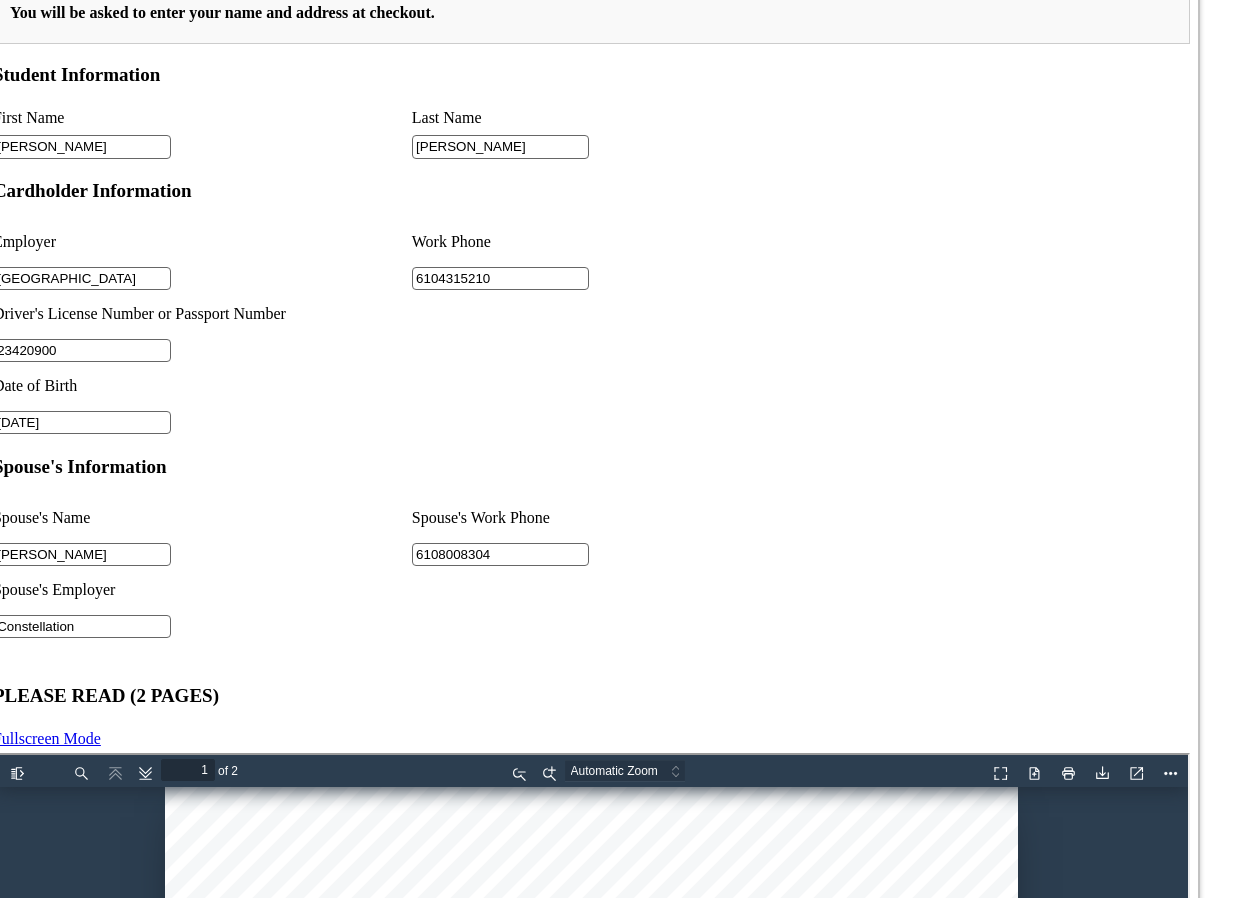 type on "Constellation" 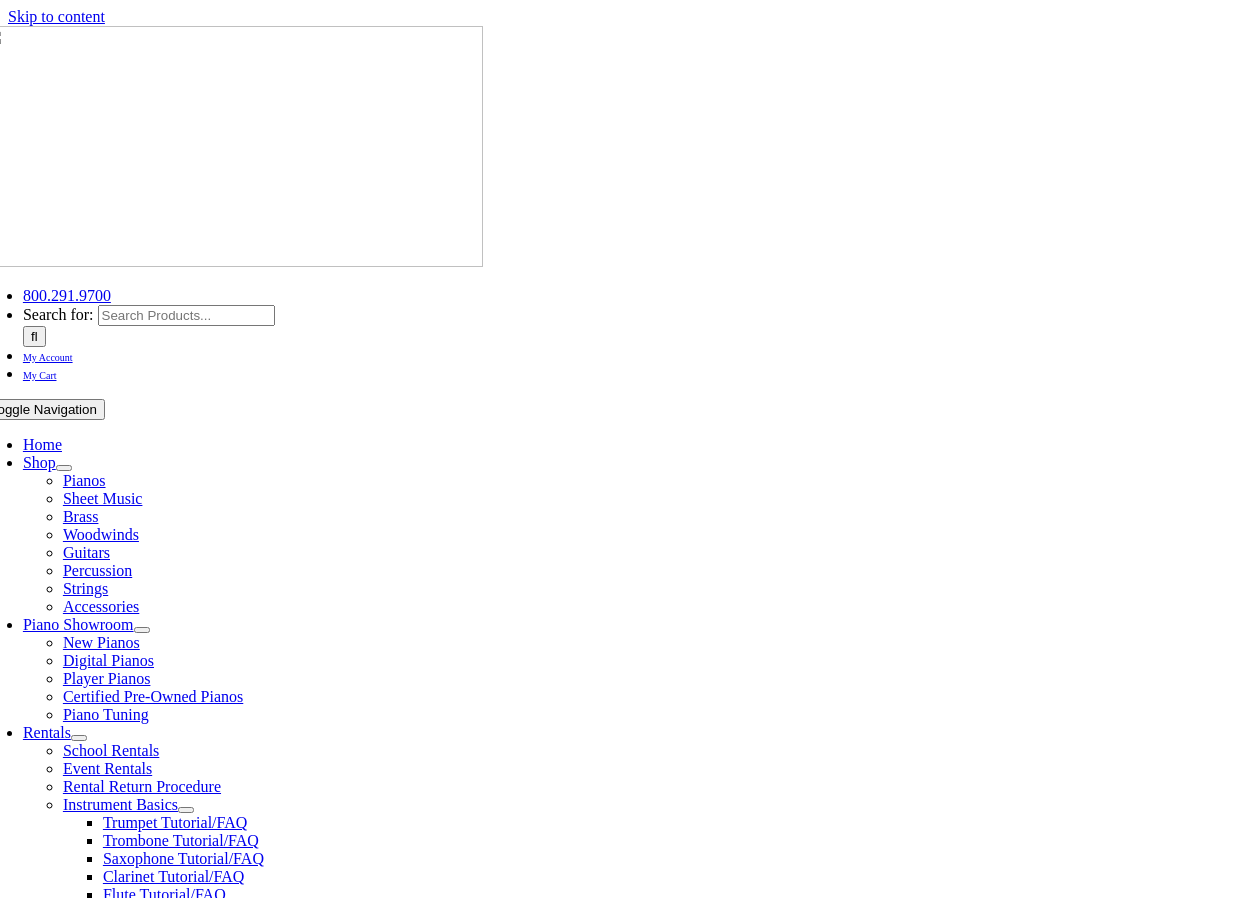 scroll, scrollTop: 0, scrollLeft: 0, axis: both 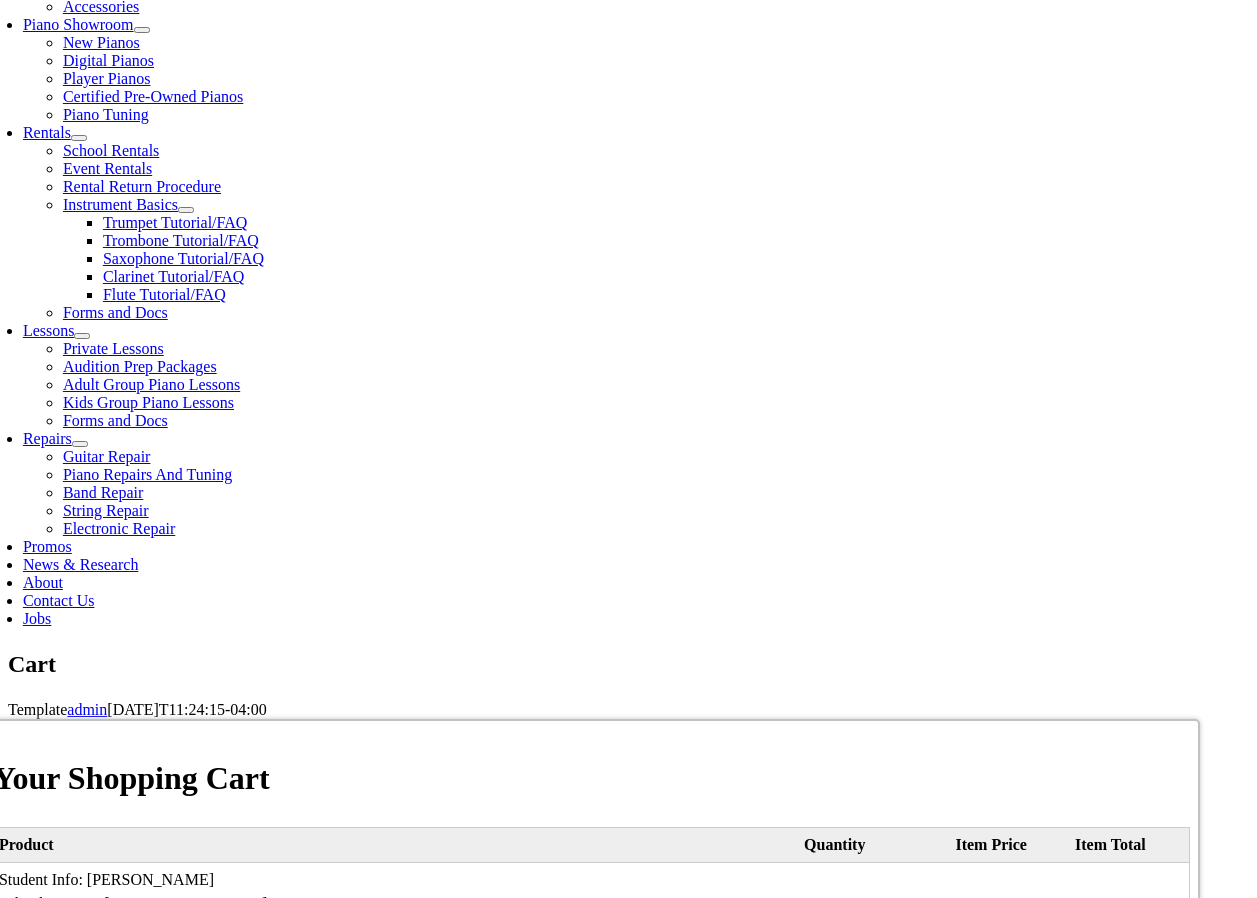 click on "[US_STATE] [US_STATE]  [US_STATE] [US_STATE] [US_STATE]  [US_STATE] [US_STATE] [US_STATE] D. C. [US_STATE] [US_STATE]  [US_STATE] [US_STATE] [US_STATE] [US_STATE] [US_STATE] [US_STATE] [US_STATE] [US_STATE] [US_STATE] [US_STATE] [US_STATE] [US_STATE] [US_STATE] [US_STATE] [US_STATE] [US_STATE] [US_STATE] [US_STATE] [US_STATE] [US_STATE] [US_STATE] [US_STATE] [US_STATE] [US_STATE] [US_STATE] [US_STATE] [US_STATE] [US_STATE] [US_STATE] [US_STATE] [US_STATE] [US_STATE] [US_STATE] [US_STATE] [US_STATE] [US_STATE][PERSON_NAME][US_STATE] [US_STATE][PERSON_NAME] [US_STATE] [US_STATE] Armed Forces (AA) Armed Forces (AE) Armed Forces (AP)" at bounding box center [1013, 1226] 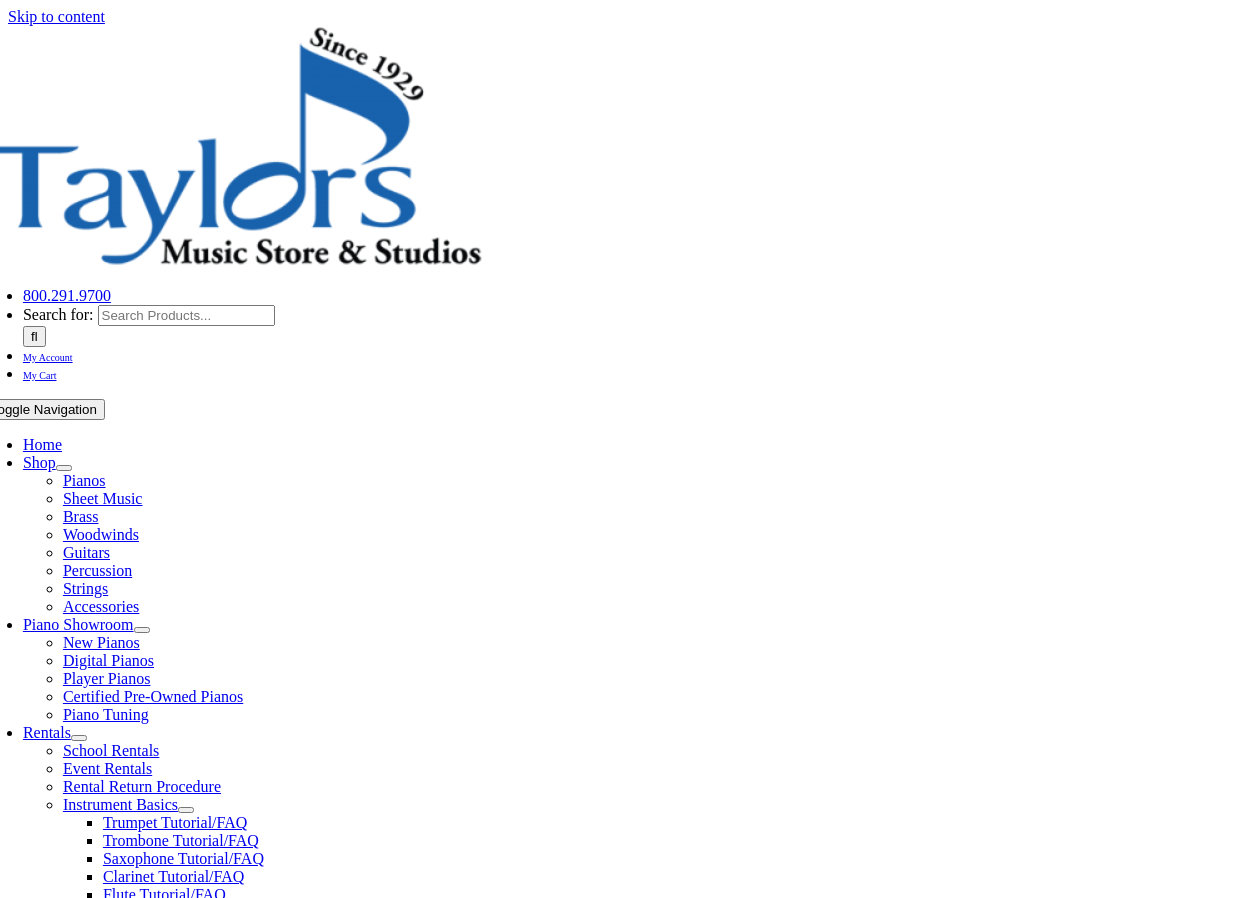 select 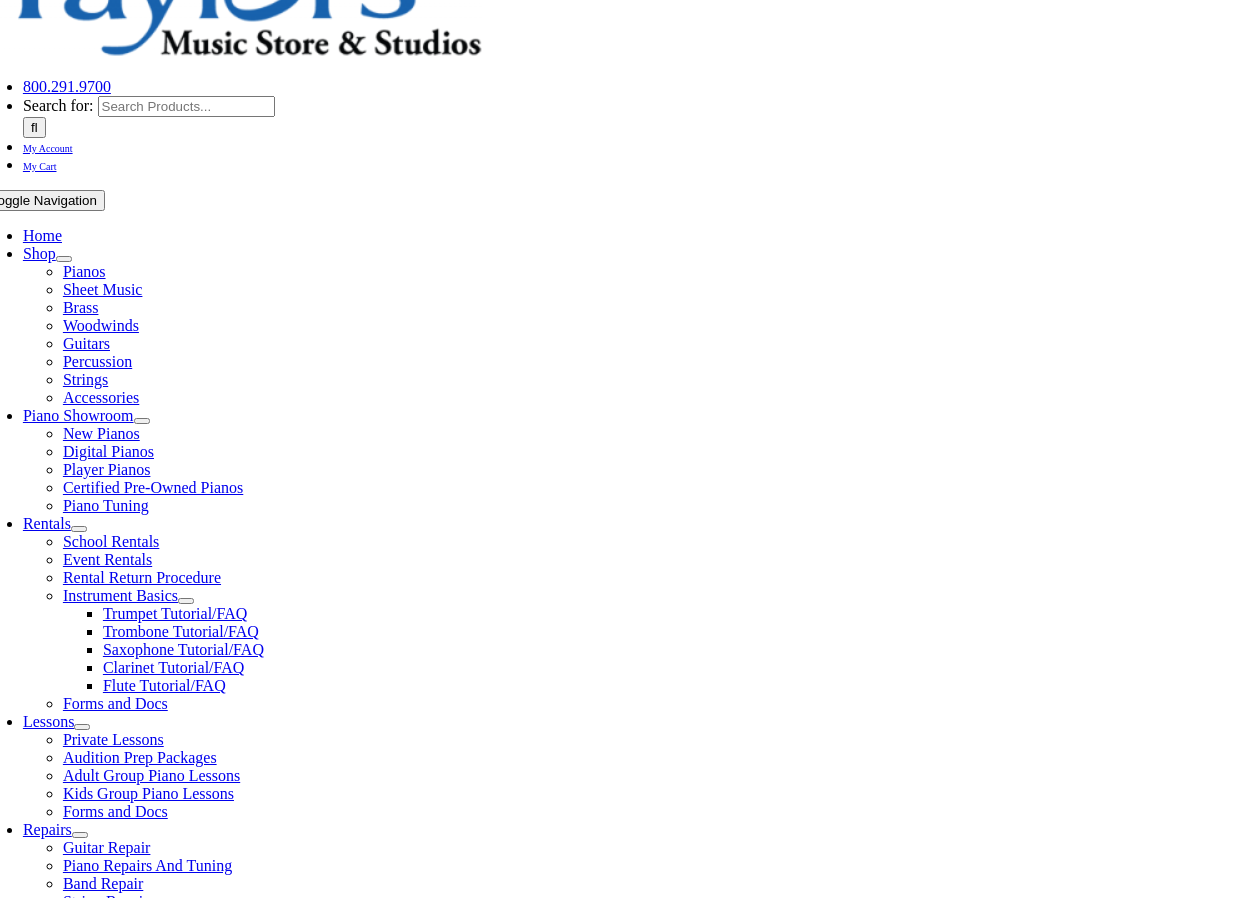 scroll, scrollTop: 500, scrollLeft: 0, axis: vertical 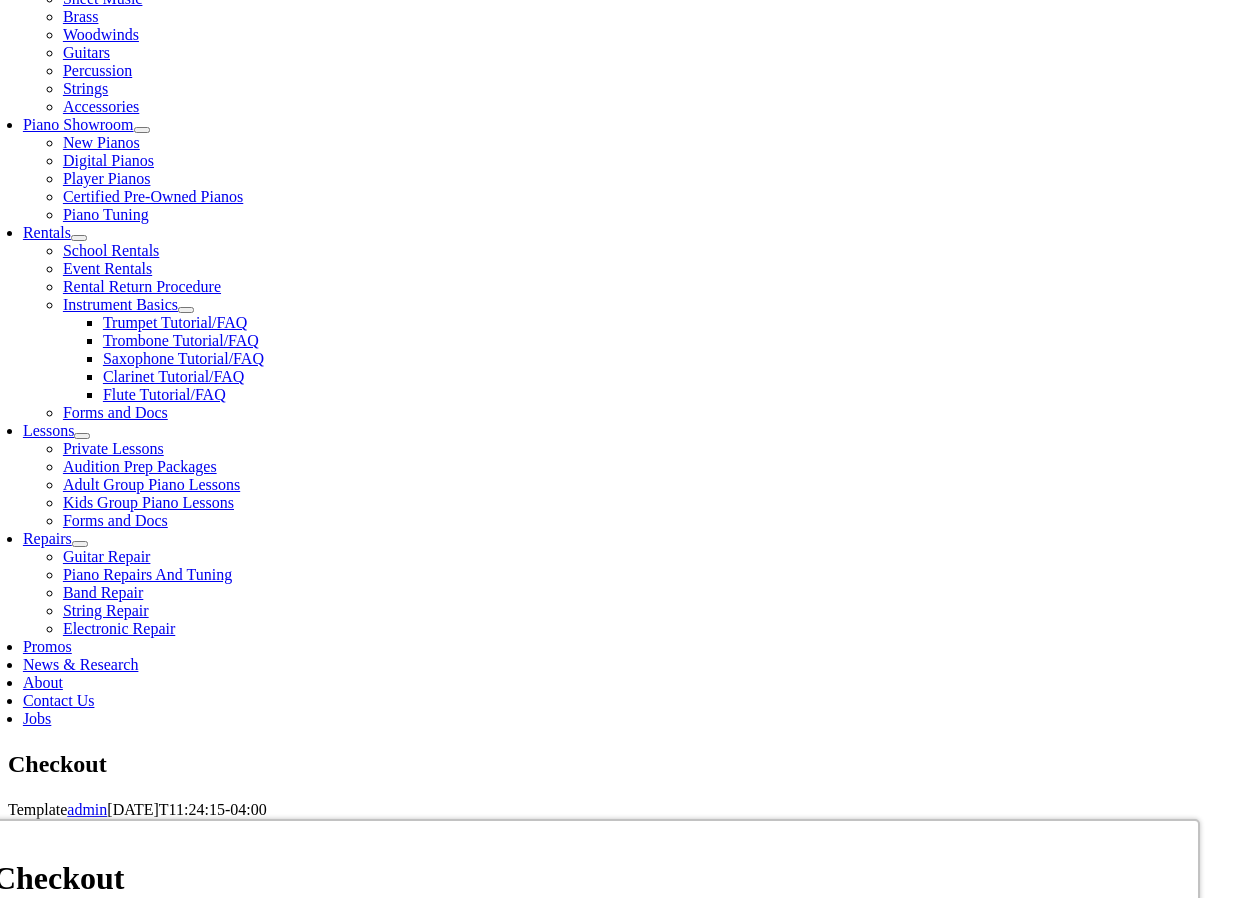 click on "First name:" at bounding box center (306, 1501) 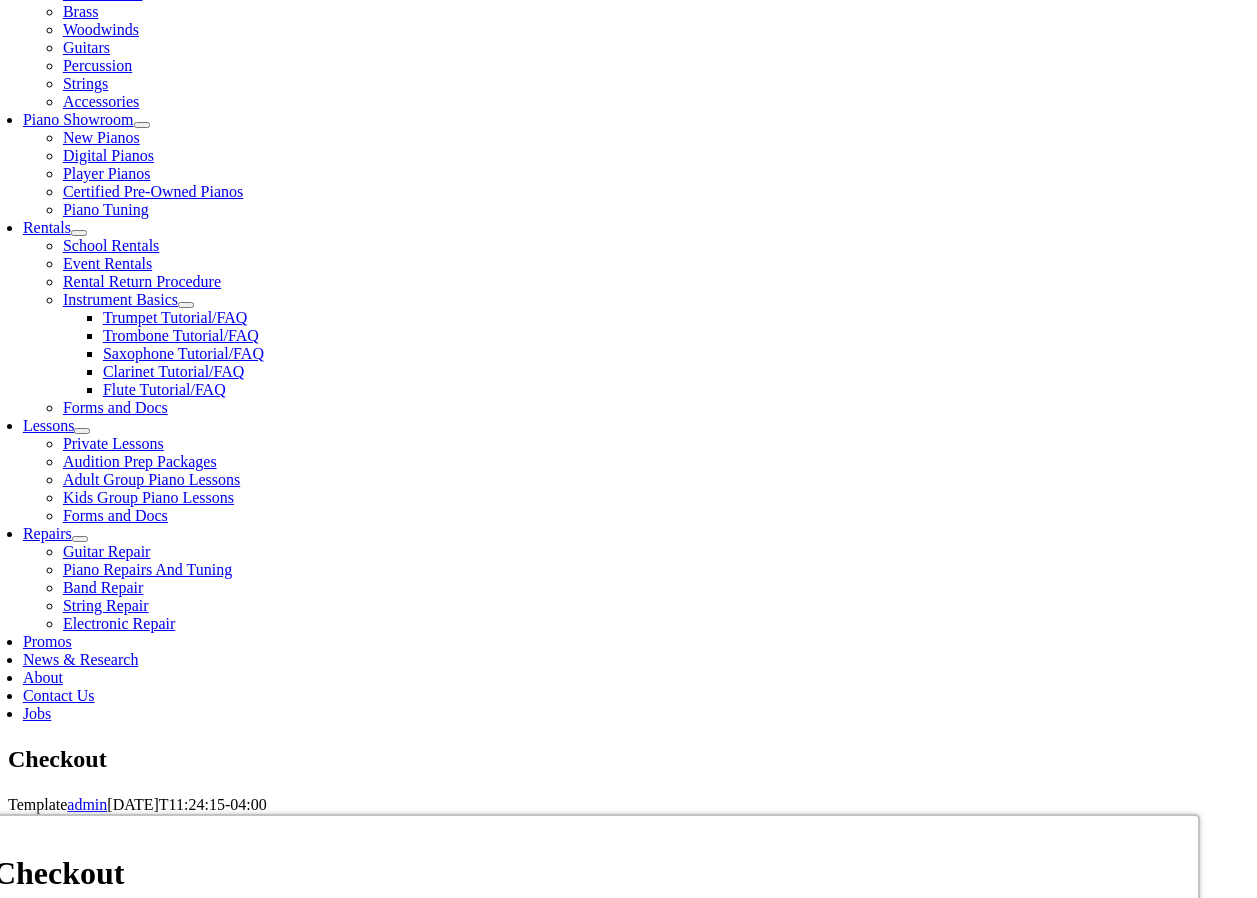 type on "19335" 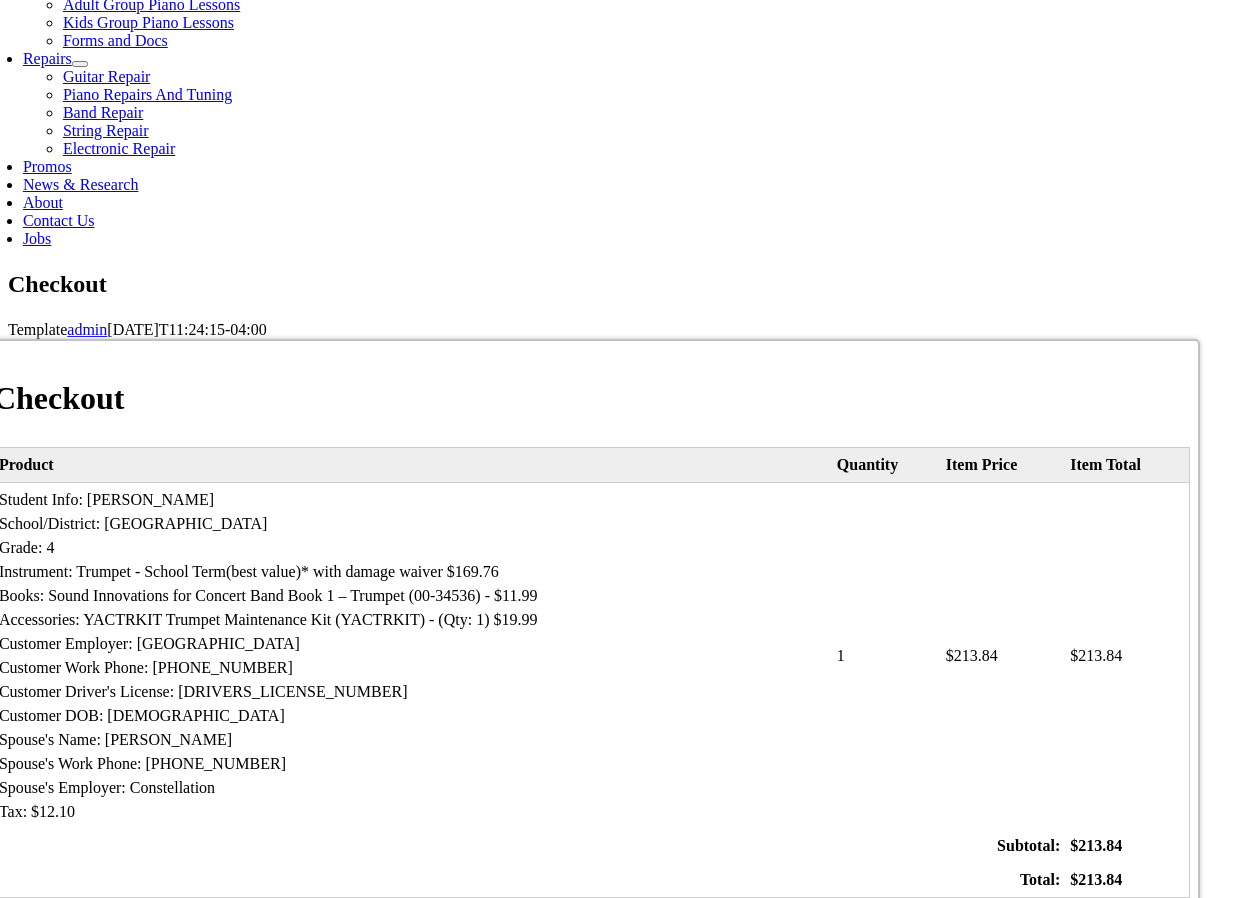 click on "MasterCard
Visa
American Express
Discover" at bounding box center (771, 1019) 